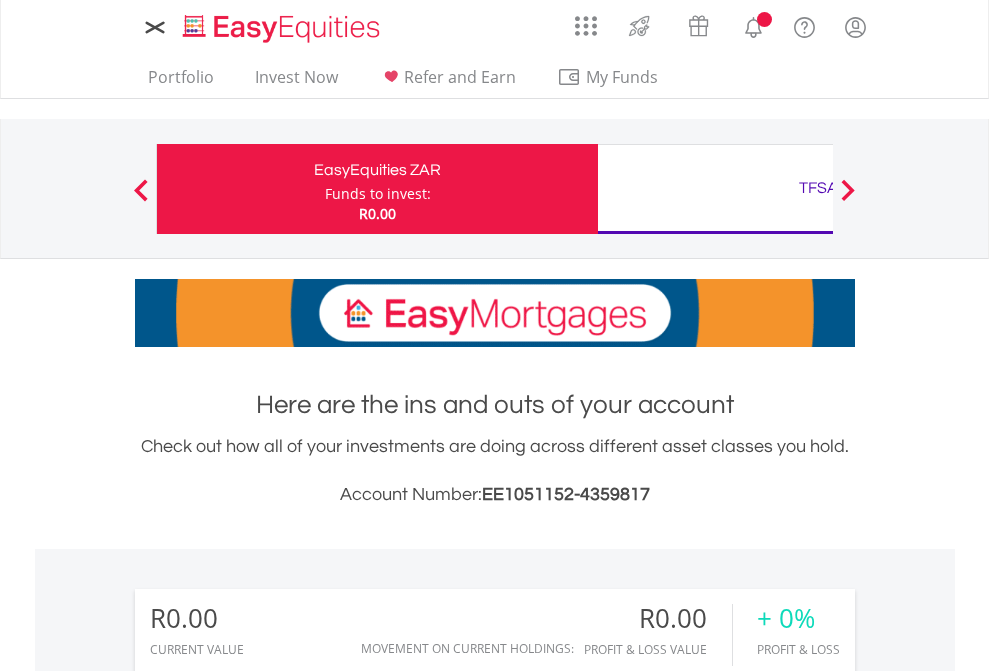 scroll, scrollTop: 0, scrollLeft: 0, axis: both 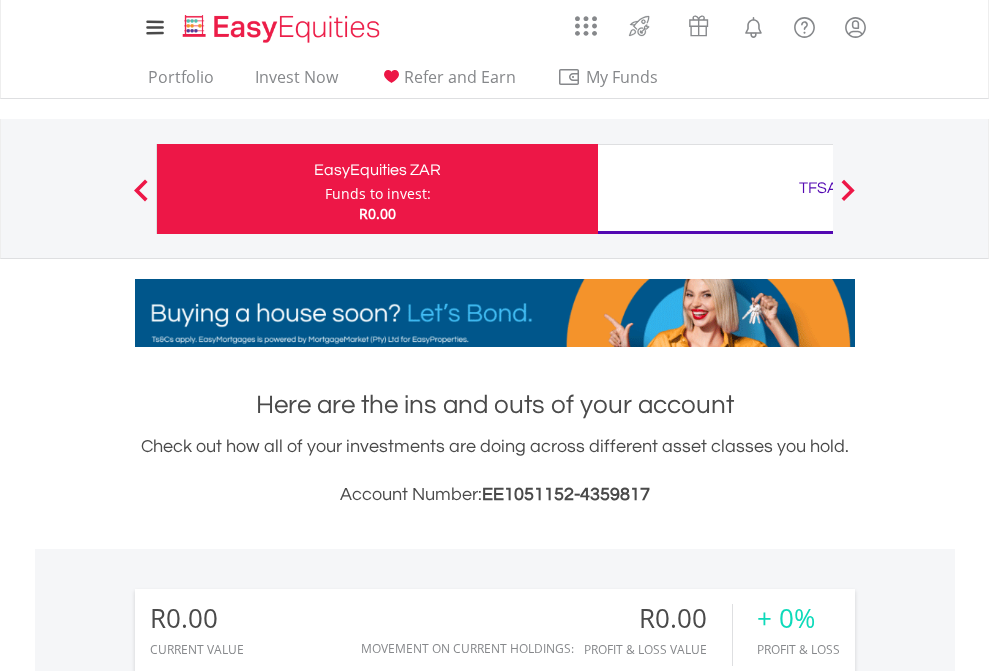 click on "Funds to invest:" at bounding box center [378, 194] 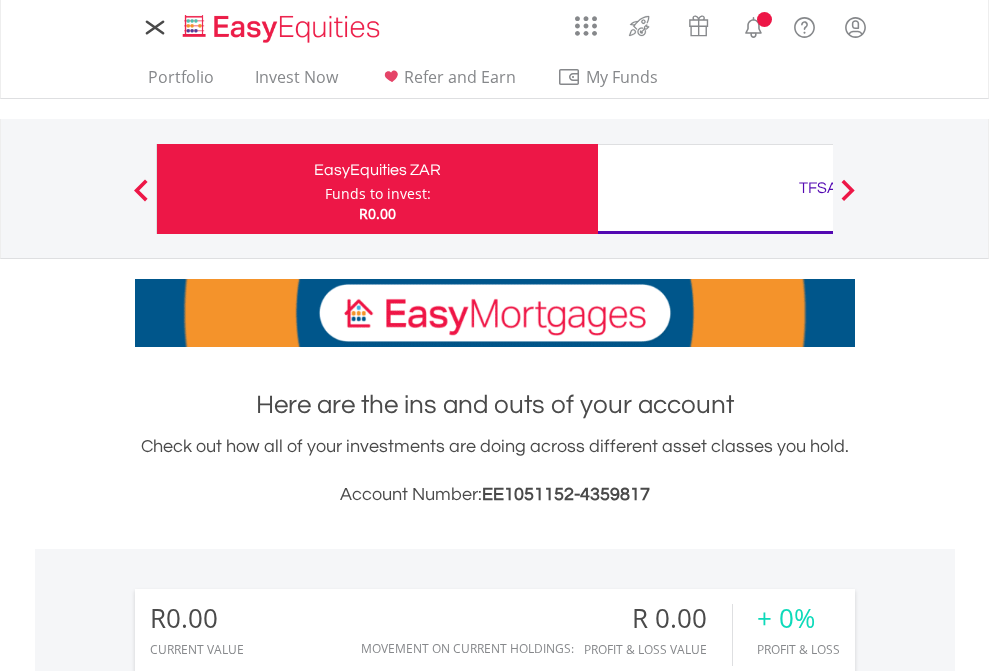 scroll, scrollTop: 0, scrollLeft: 0, axis: both 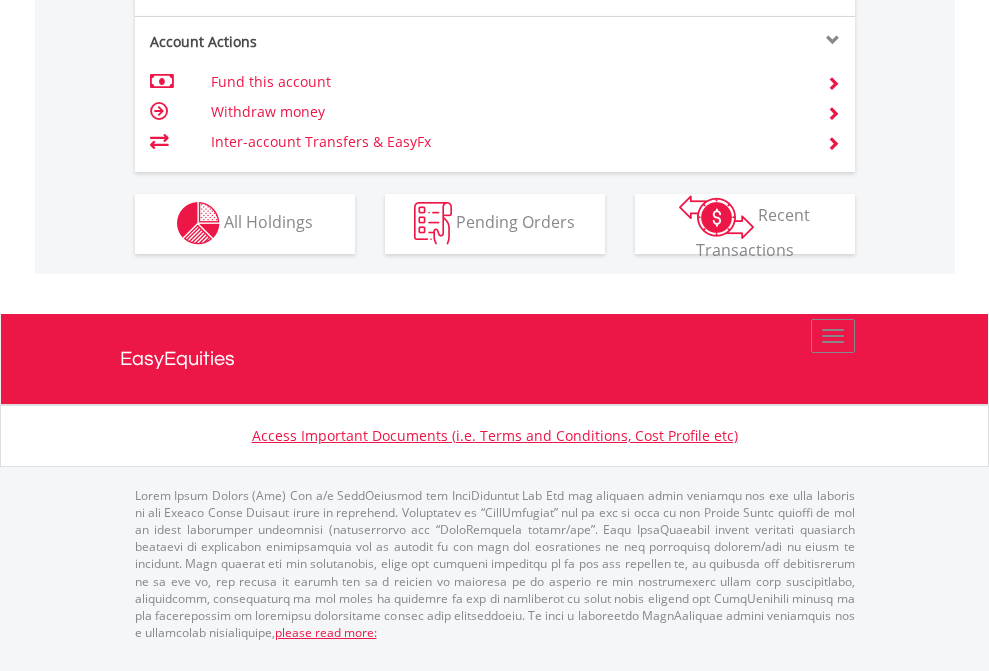 click on "Investment types" at bounding box center (706, -353) 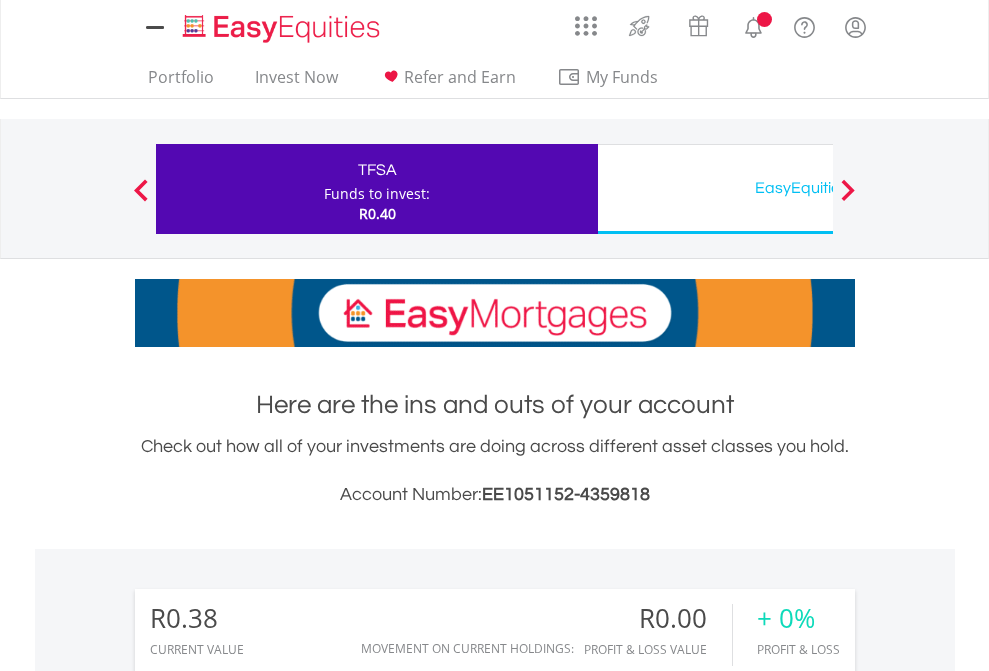 scroll, scrollTop: 0, scrollLeft: 0, axis: both 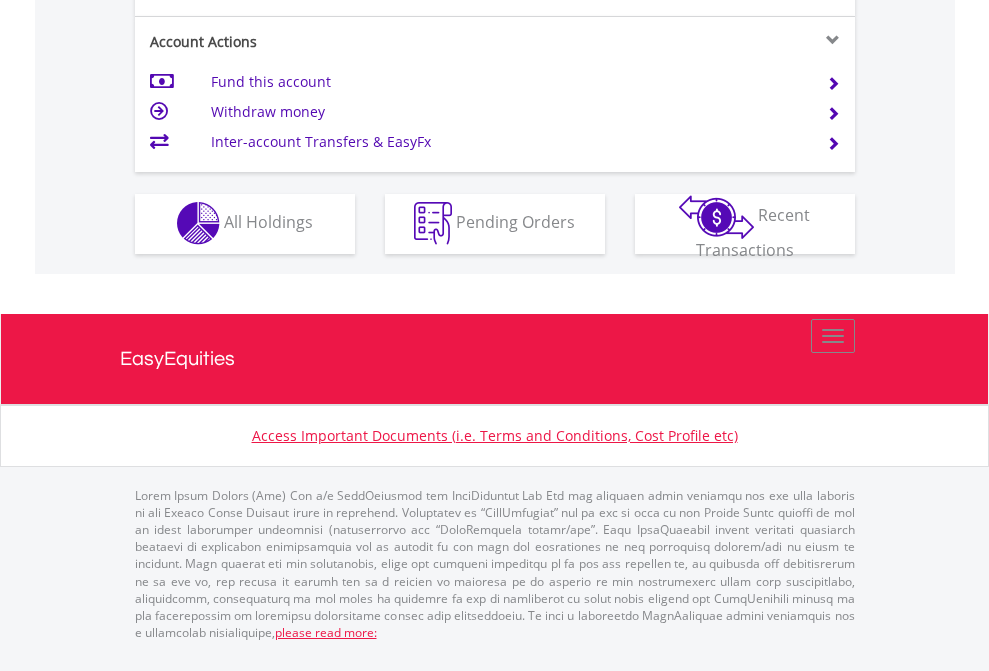 click on "Investment types" at bounding box center [706, -353] 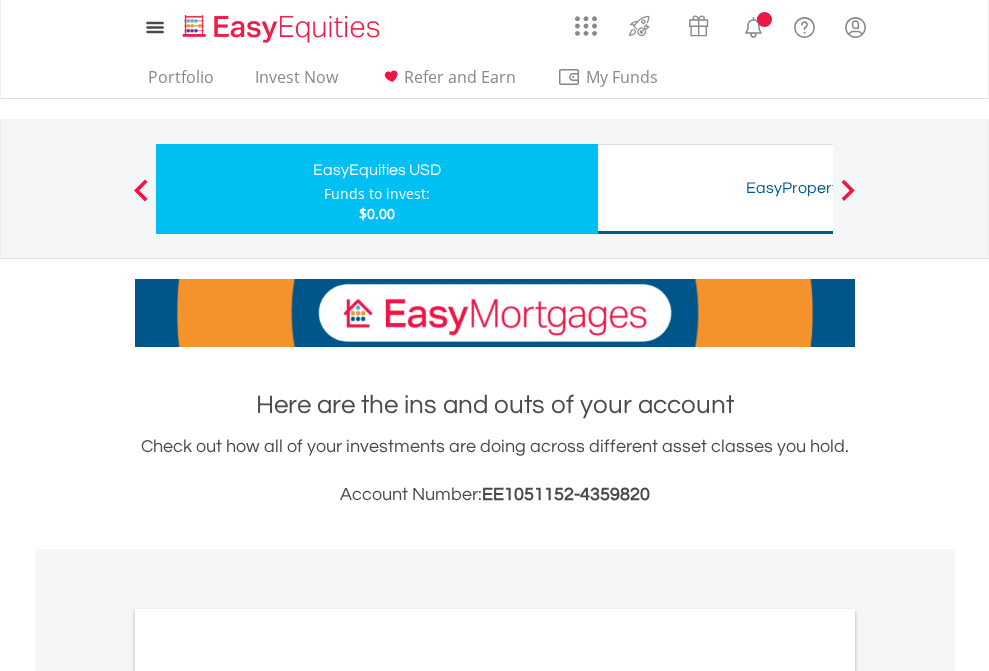 scroll, scrollTop: 0, scrollLeft: 0, axis: both 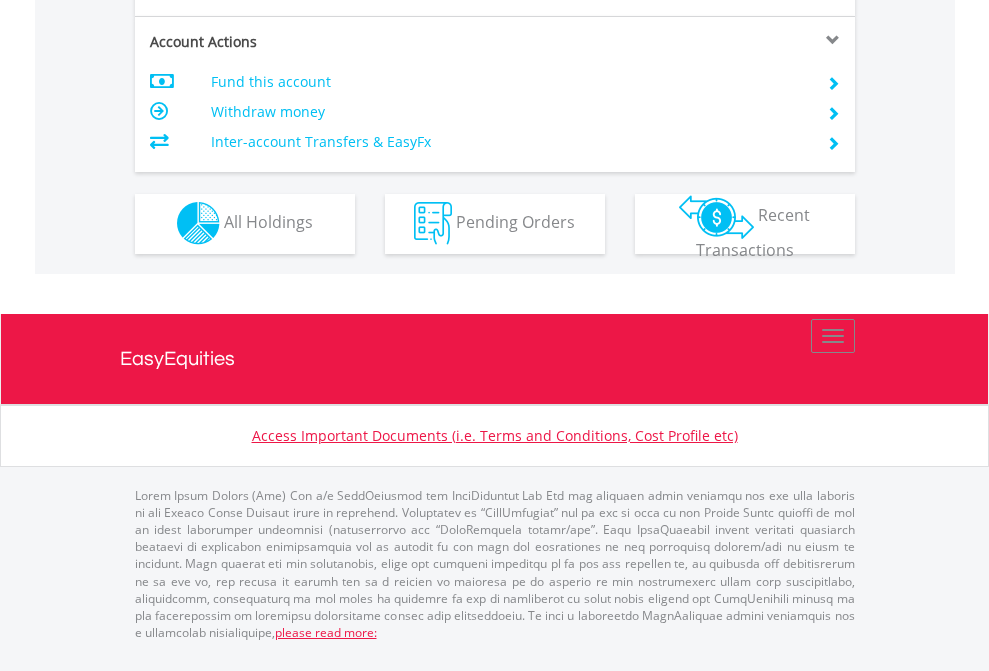 click on "Investment types" at bounding box center [706, -353] 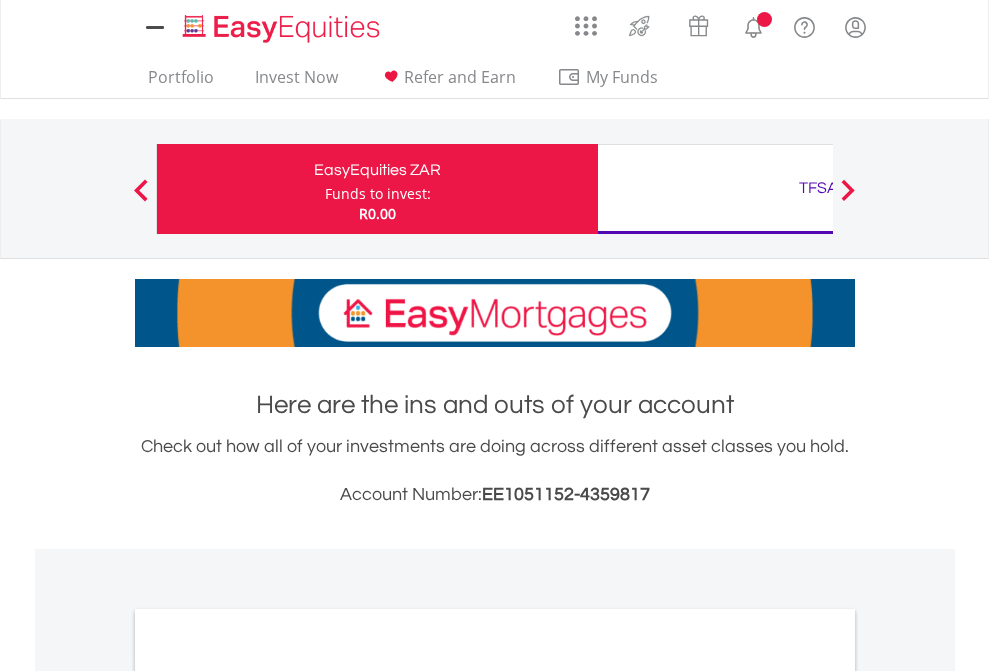 scroll, scrollTop: 0, scrollLeft: 0, axis: both 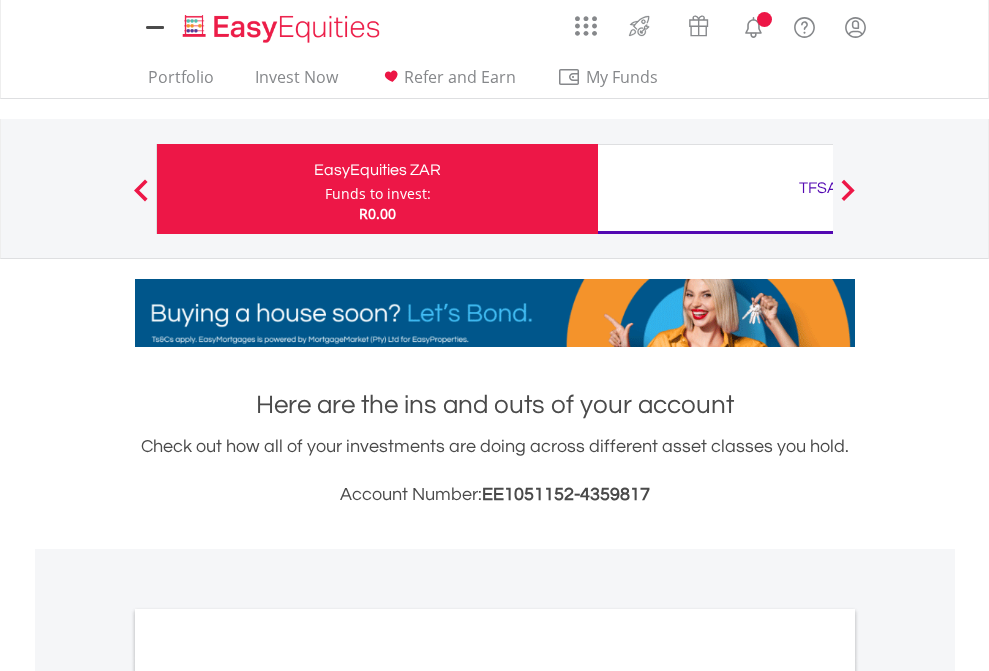 click on "All Holdings" at bounding box center [268, 1096] 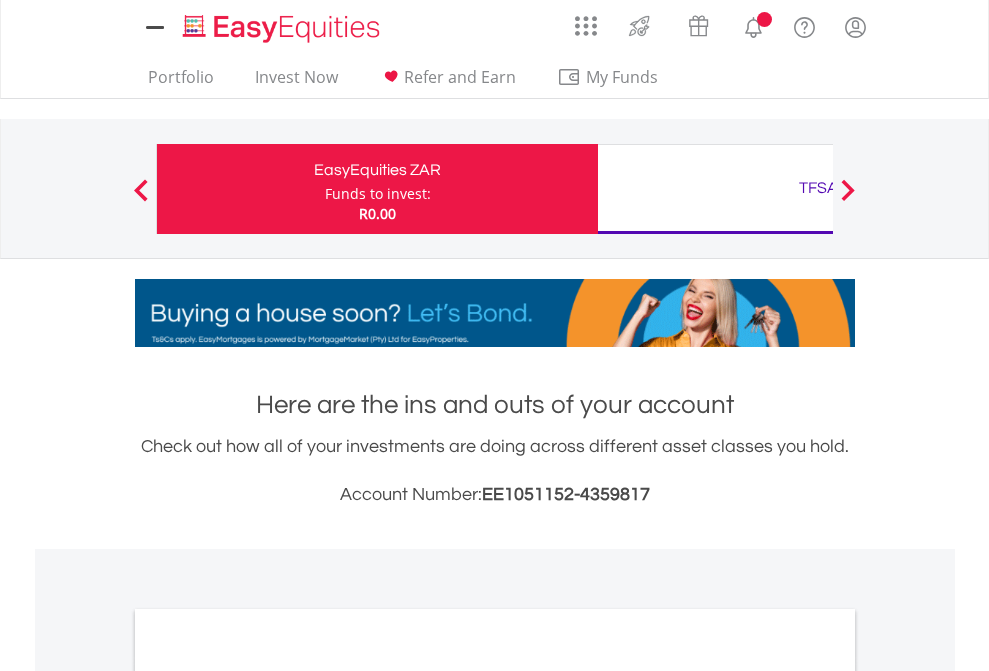 scroll, scrollTop: 1202, scrollLeft: 0, axis: vertical 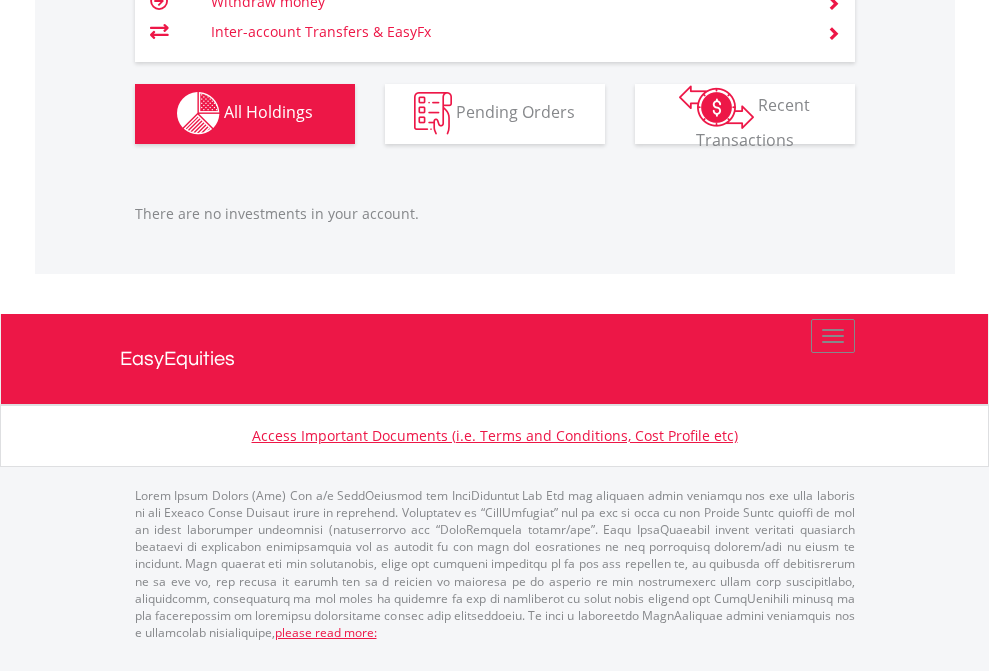 click on "TFSA" at bounding box center (818, -1142) 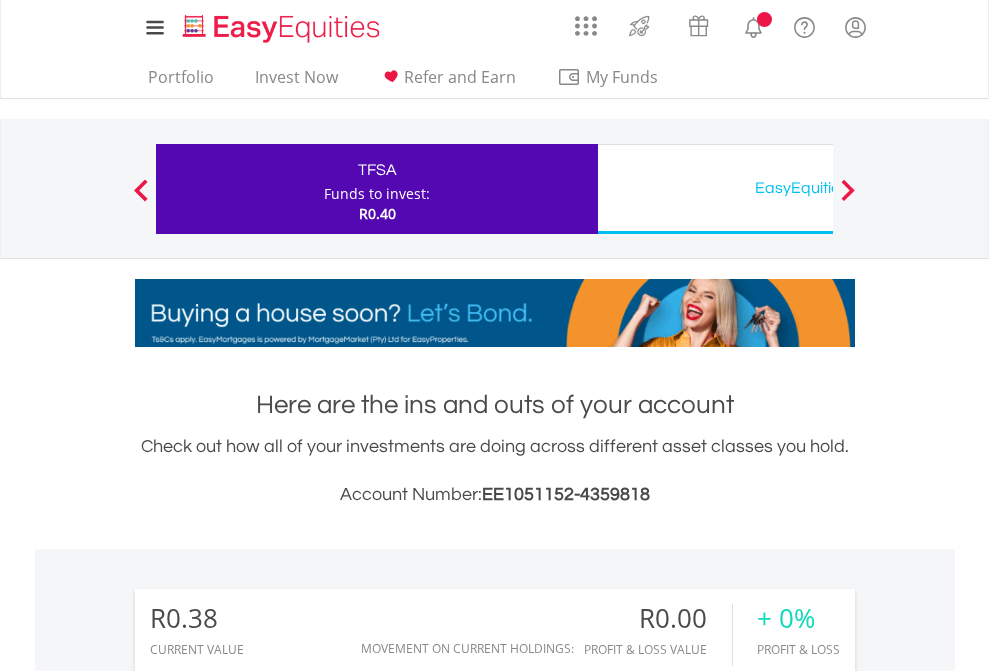 scroll, scrollTop: 0, scrollLeft: 0, axis: both 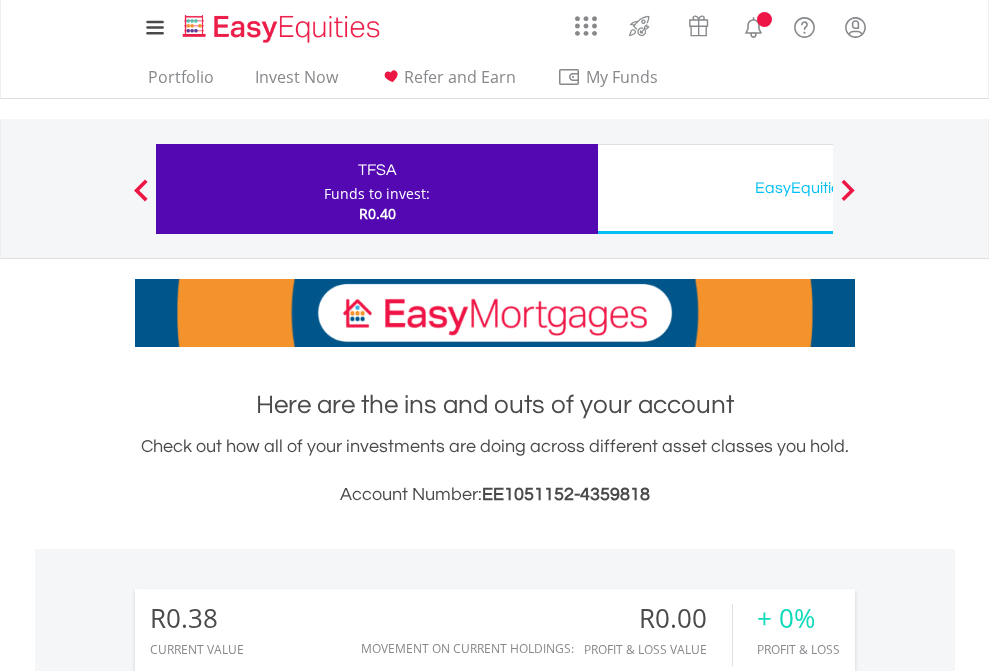 click on "All Holdings" at bounding box center [268, 1442] 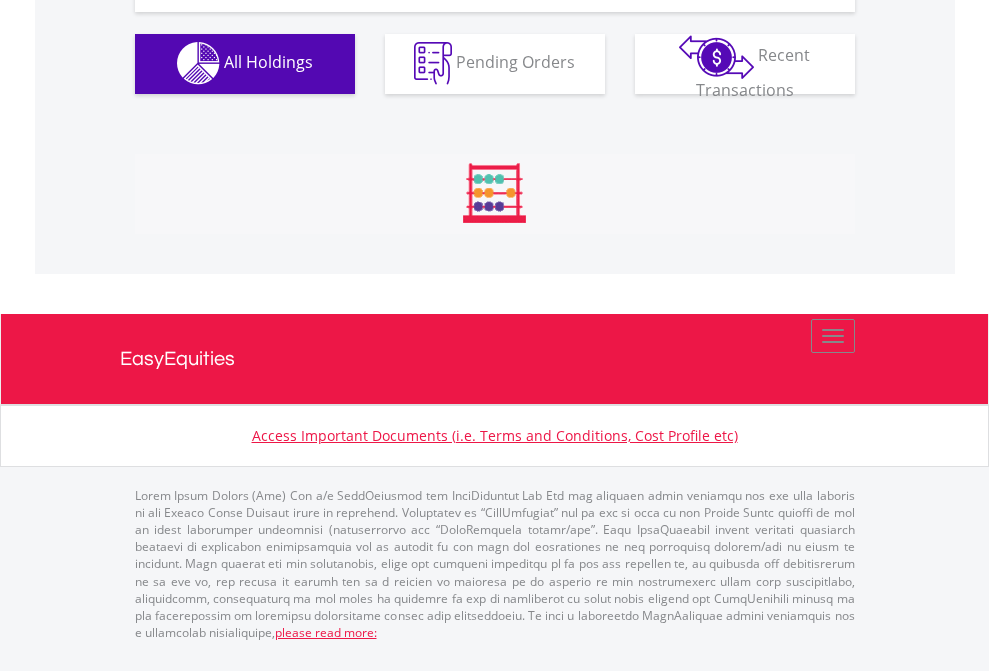 scroll, scrollTop: 1980, scrollLeft: 0, axis: vertical 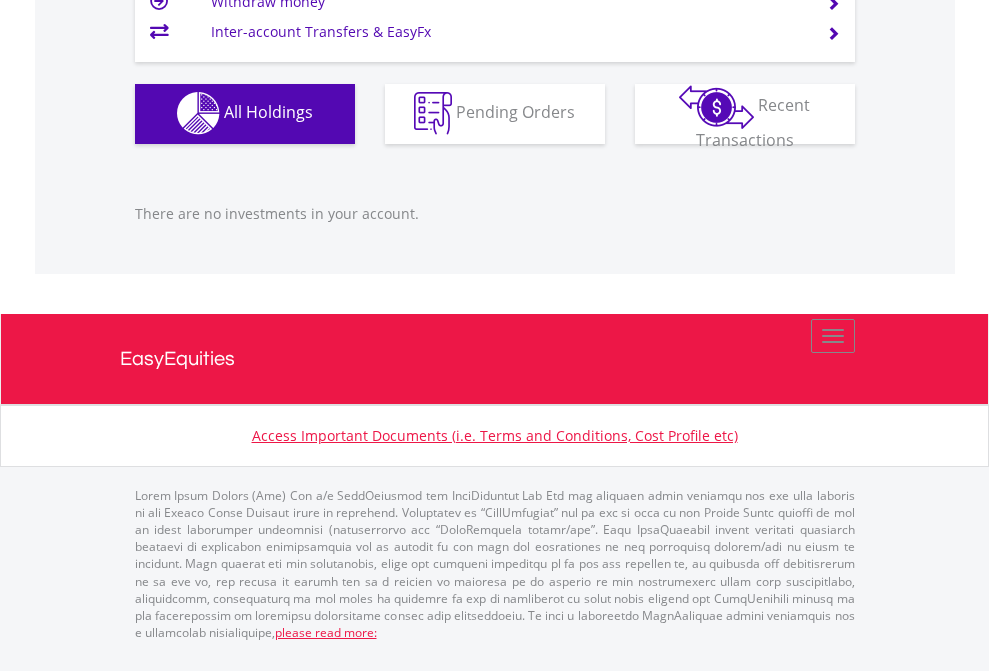 click on "EasyEquities USD" at bounding box center [818, -1142] 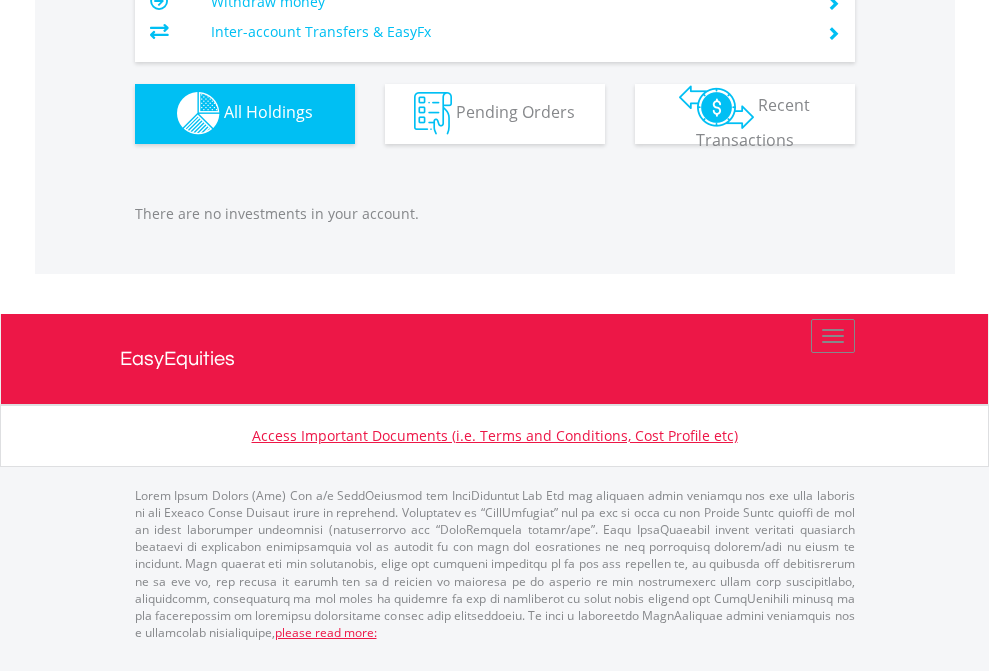 scroll, scrollTop: 1980, scrollLeft: 0, axis: vertical 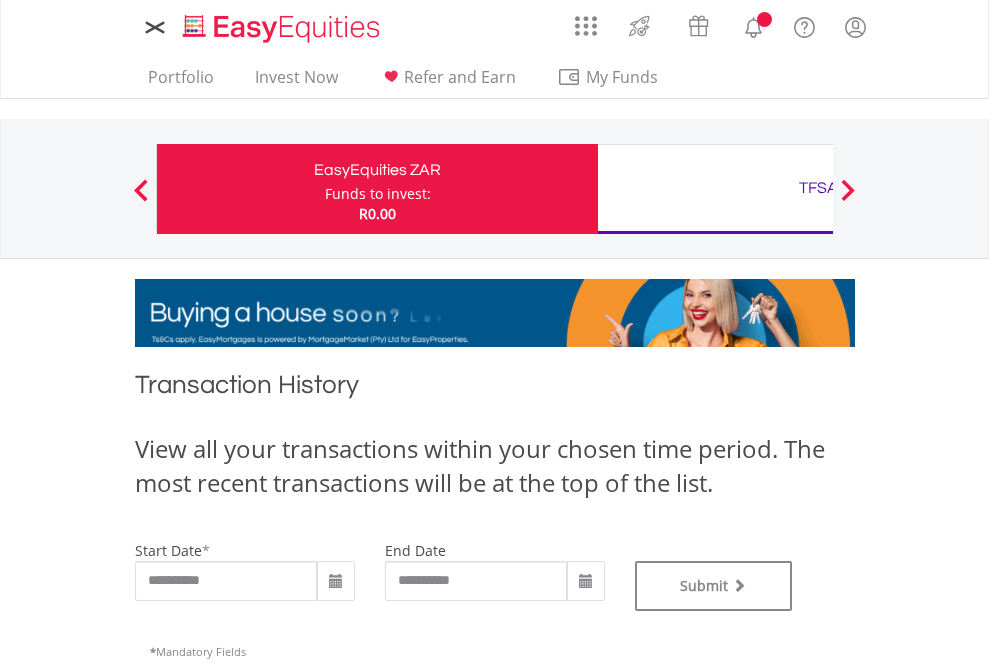 type on "**********" 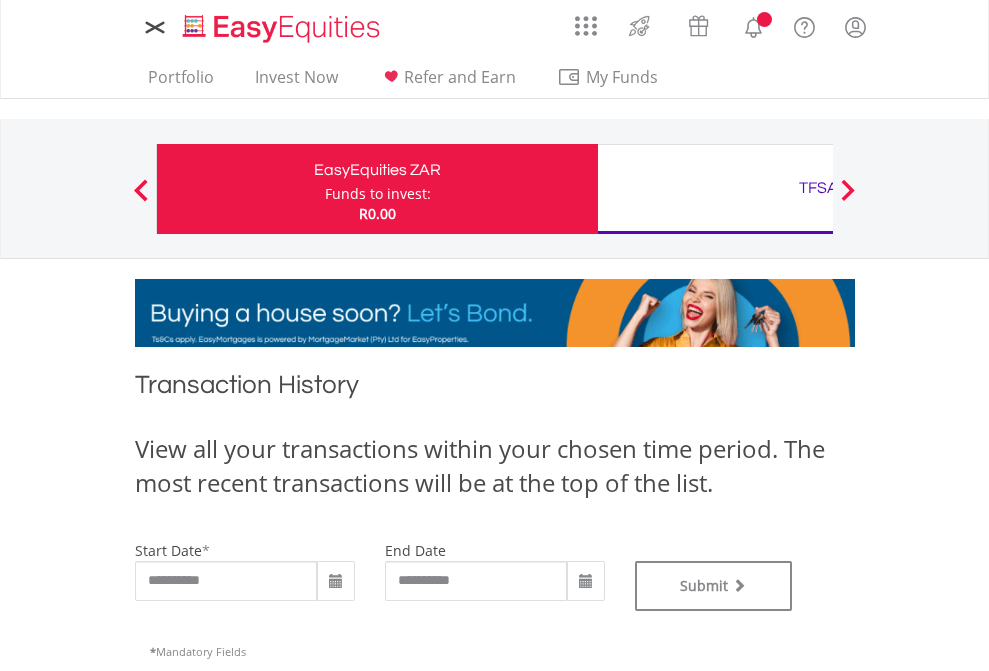 type on "**********" 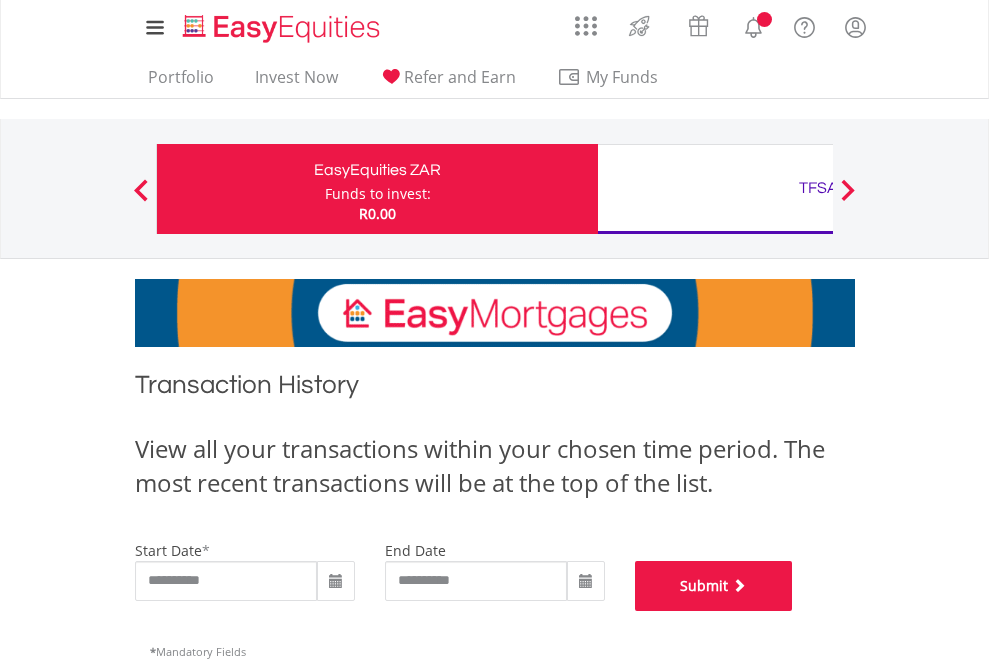 click on "Submit" at bounding box center (714, 586) 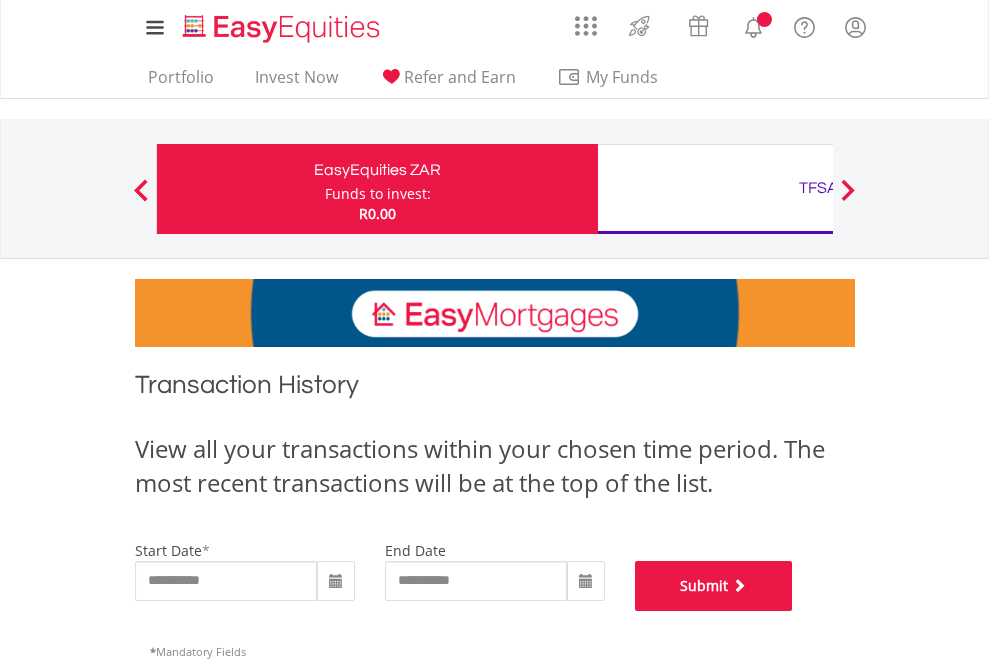 scroll, scrollTop: 811, scrollLeft: 0, axis: vertical 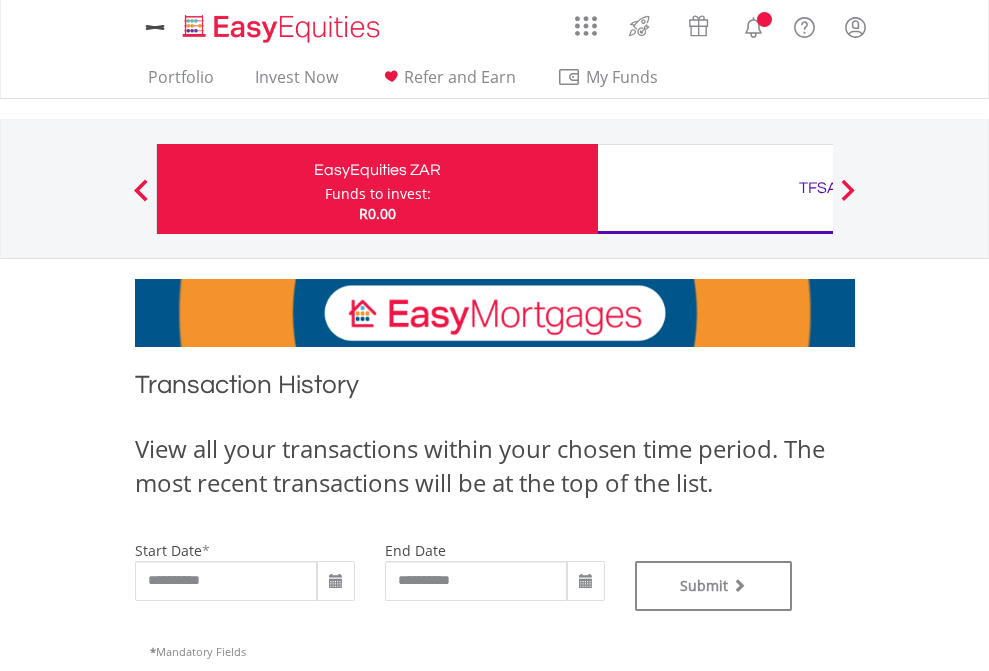 click on "TFSA" at bounding box center [818, 188] 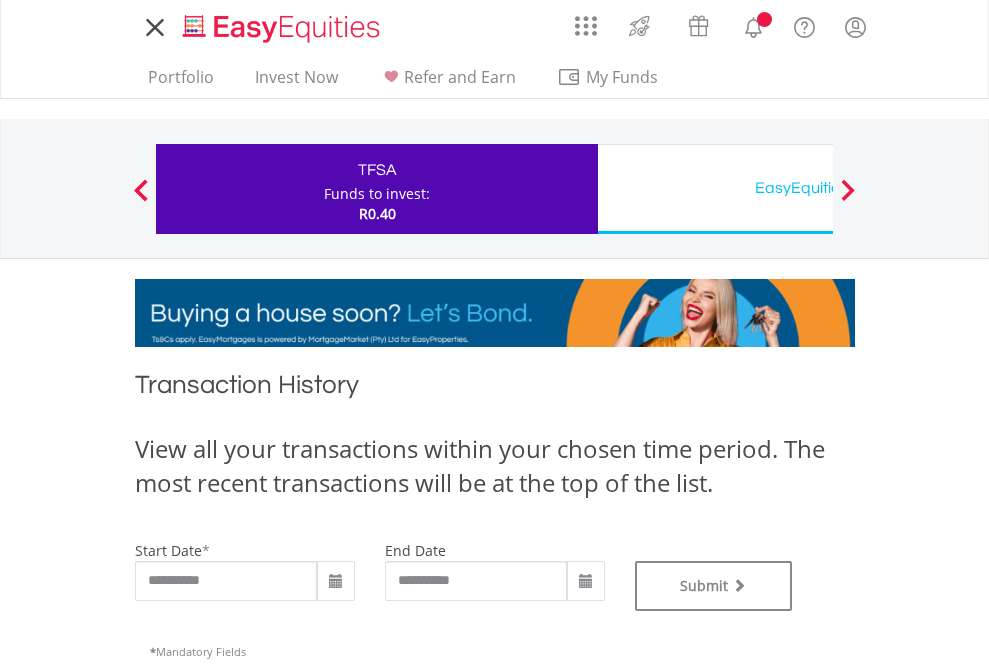 scroll, scrollTop: 0, scrollLeft: 0, axis: both 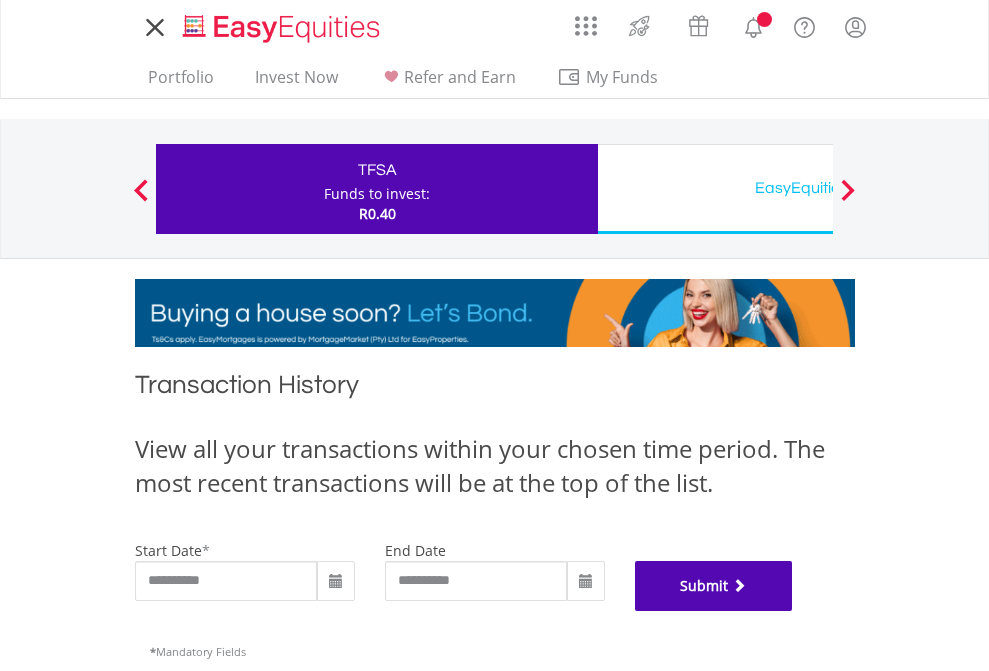 click on "Submit" at bounding box center (714, 586) 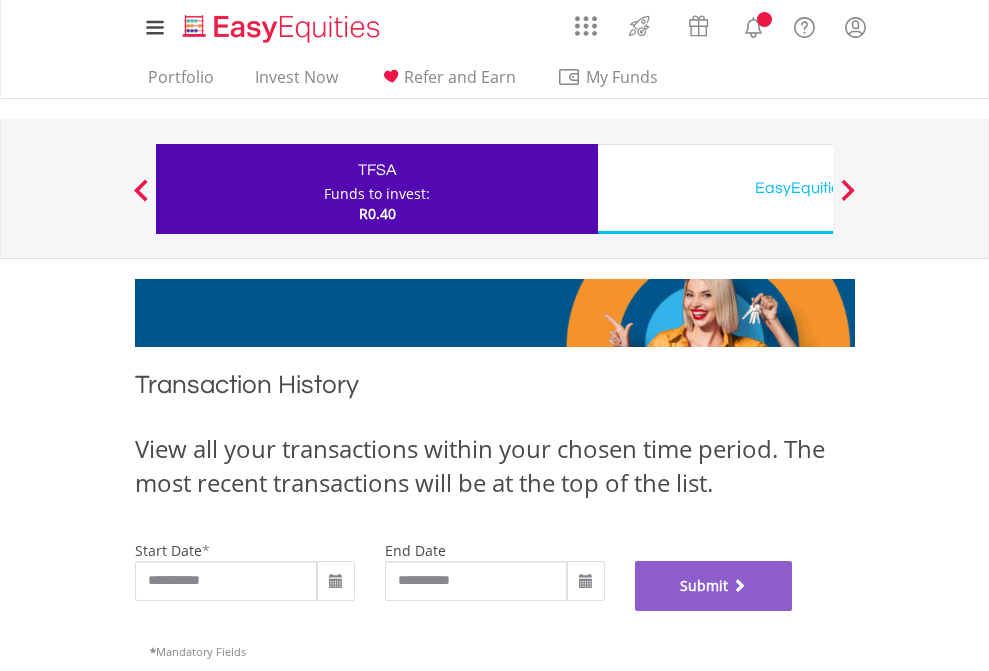 scroll, scrollTop: 811, scrollLeft: 0, axis: vertical 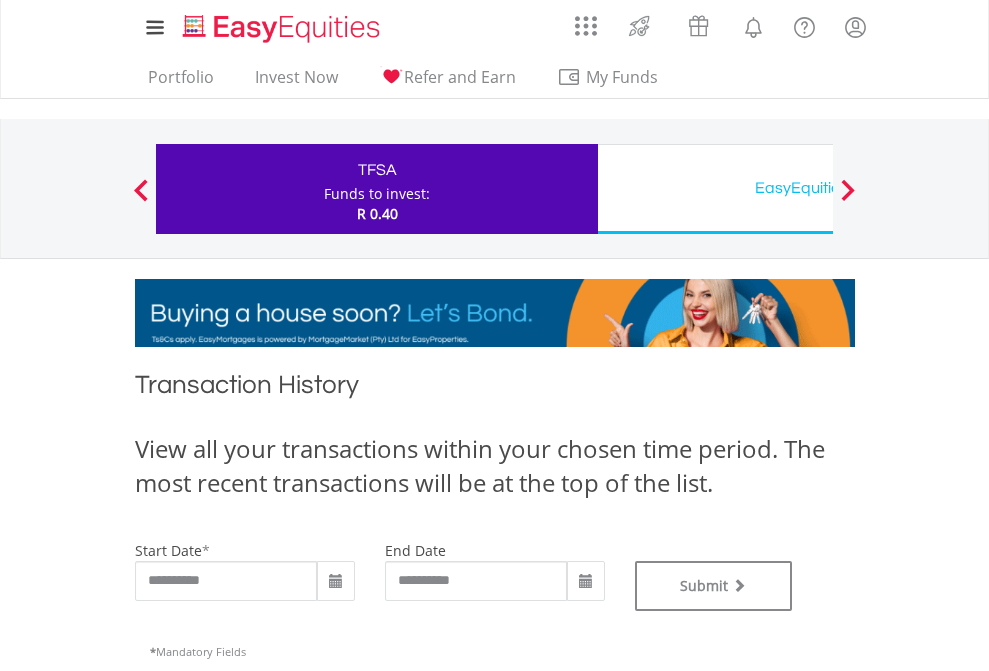 click on "EasyEquities USD" at bounding box center [818, 188] 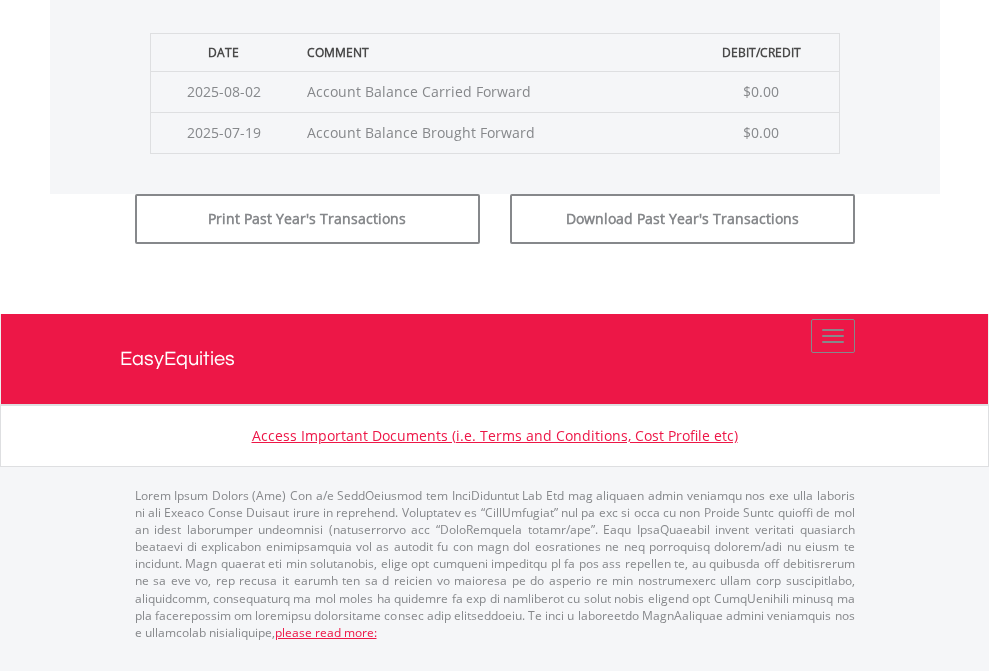 click on "Submit" at bounding box center (714, -183) 